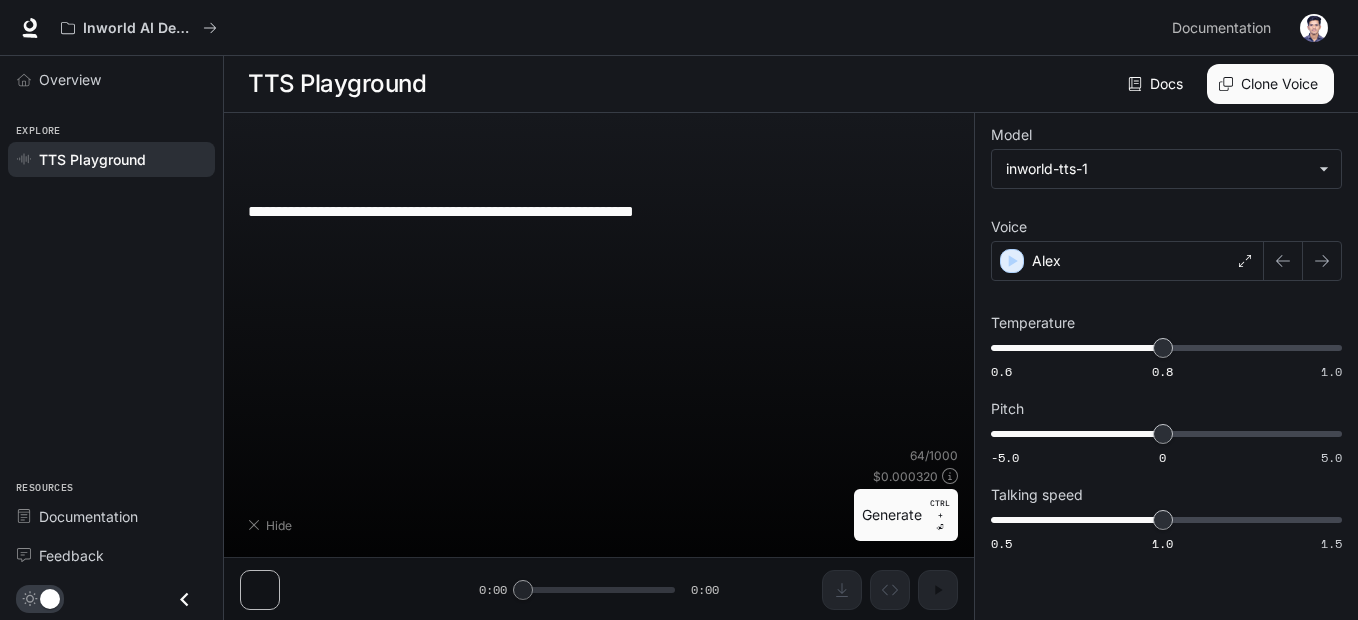 scroll, scrollTop: 0, scrollLeft: 0, axis: both 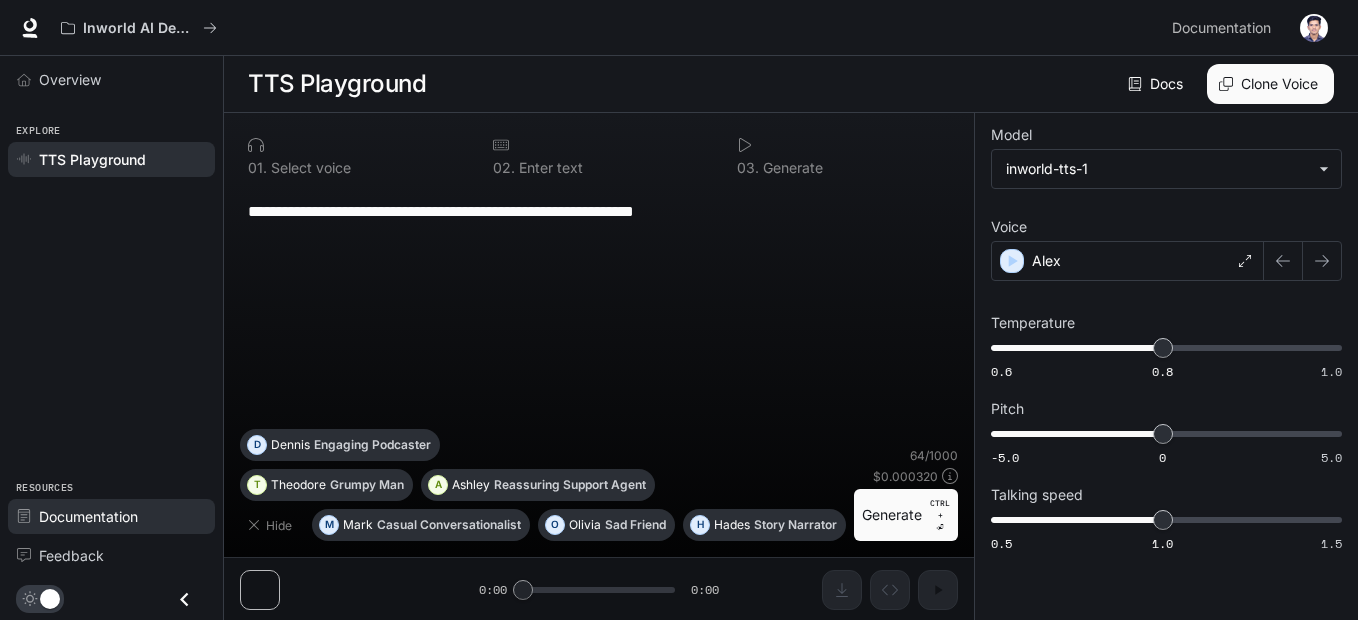 click on "Documentation" at bounding box center (88, 516) 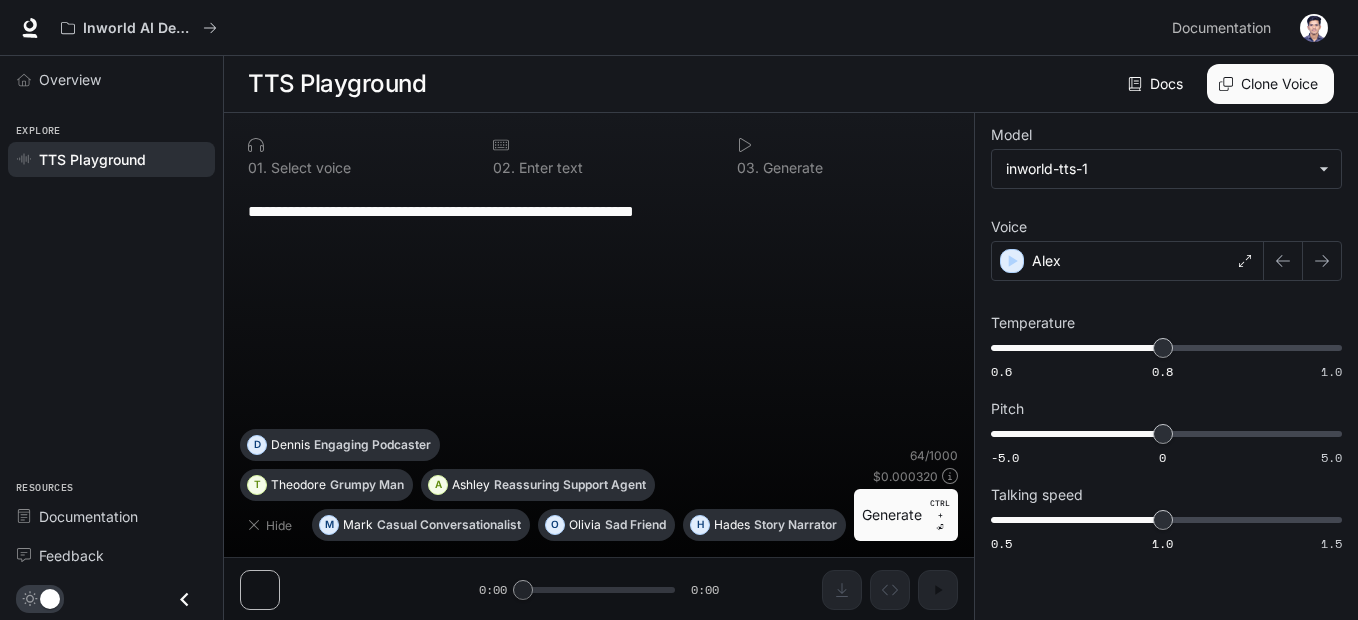 click on "**********" at bounding box center [599, 211] 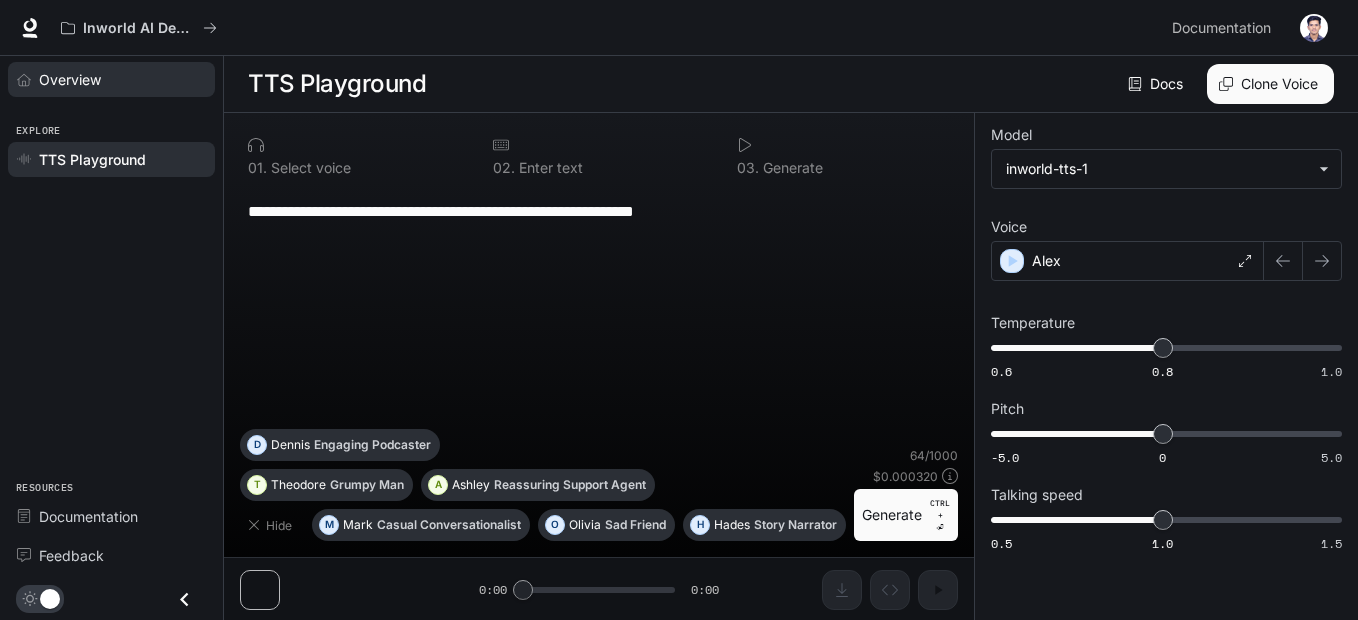 click on "Overview" at bounding box center [70, 79] 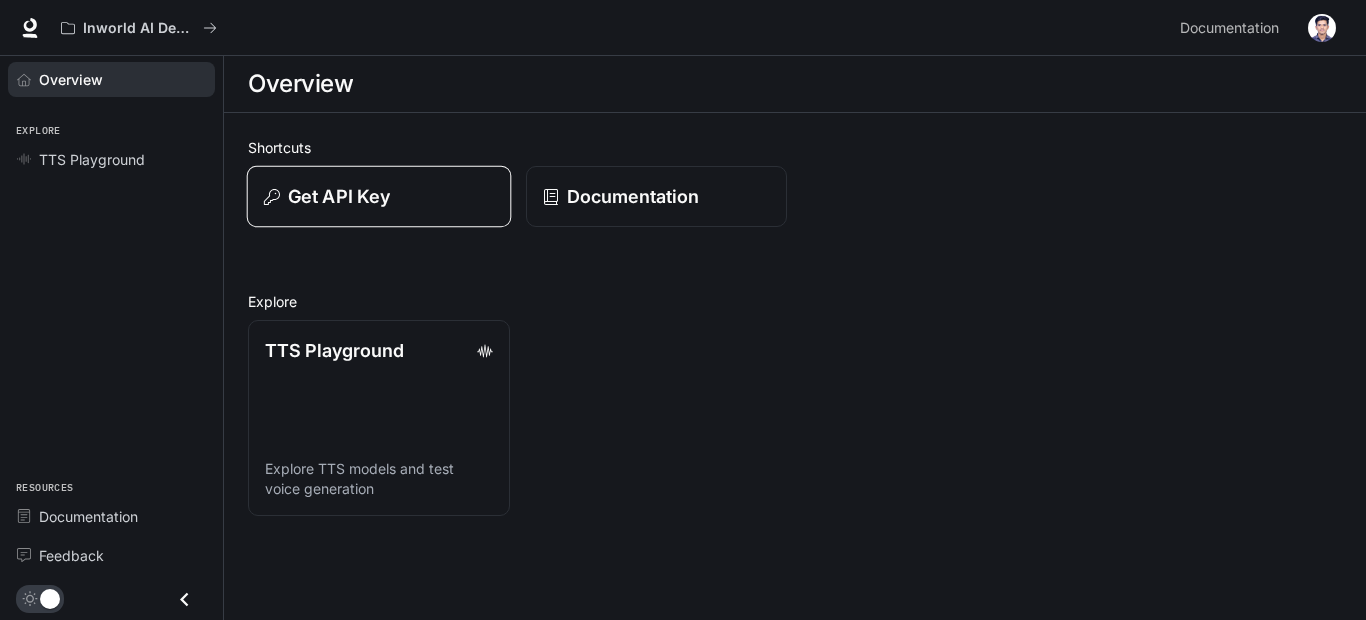 click on "Get API Key" at bounding box center (339, 196) 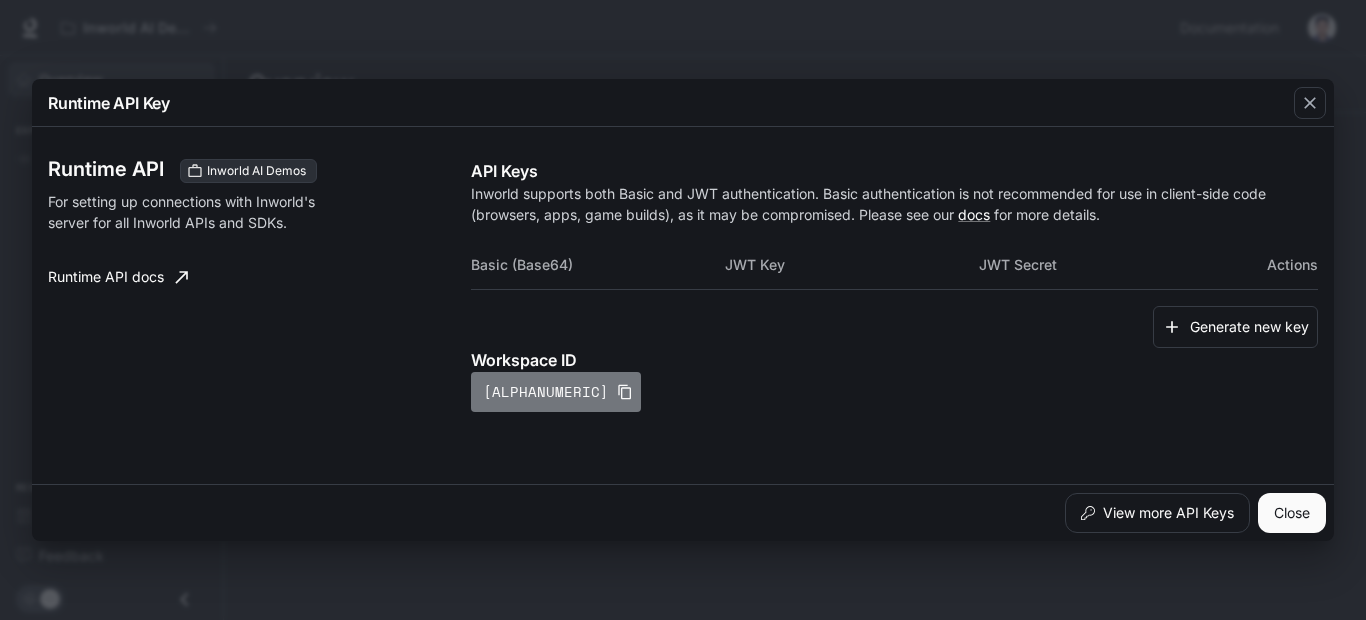 click on "default-08lhnoe_zm98cu-5xrc6dq" at bounding box center [556, 392] 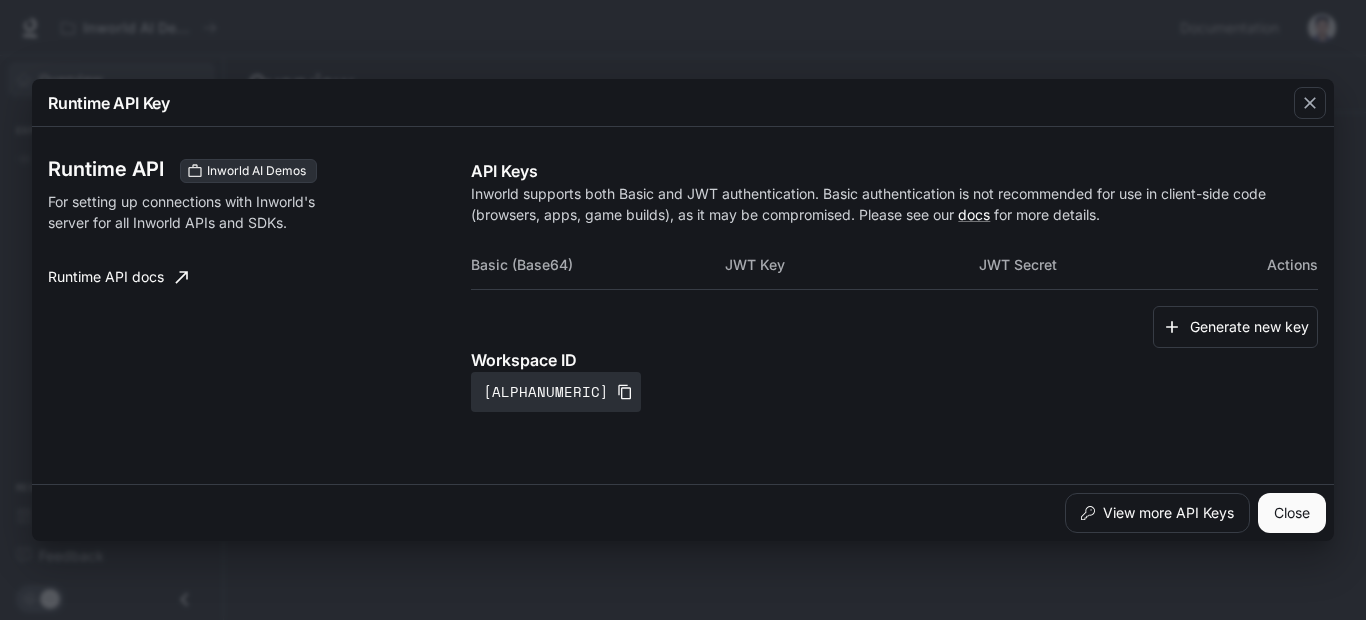 click on "Workspace ID default-08lhnoe_zm98cu-5xrc6dq" at bounding box center (894, 380) 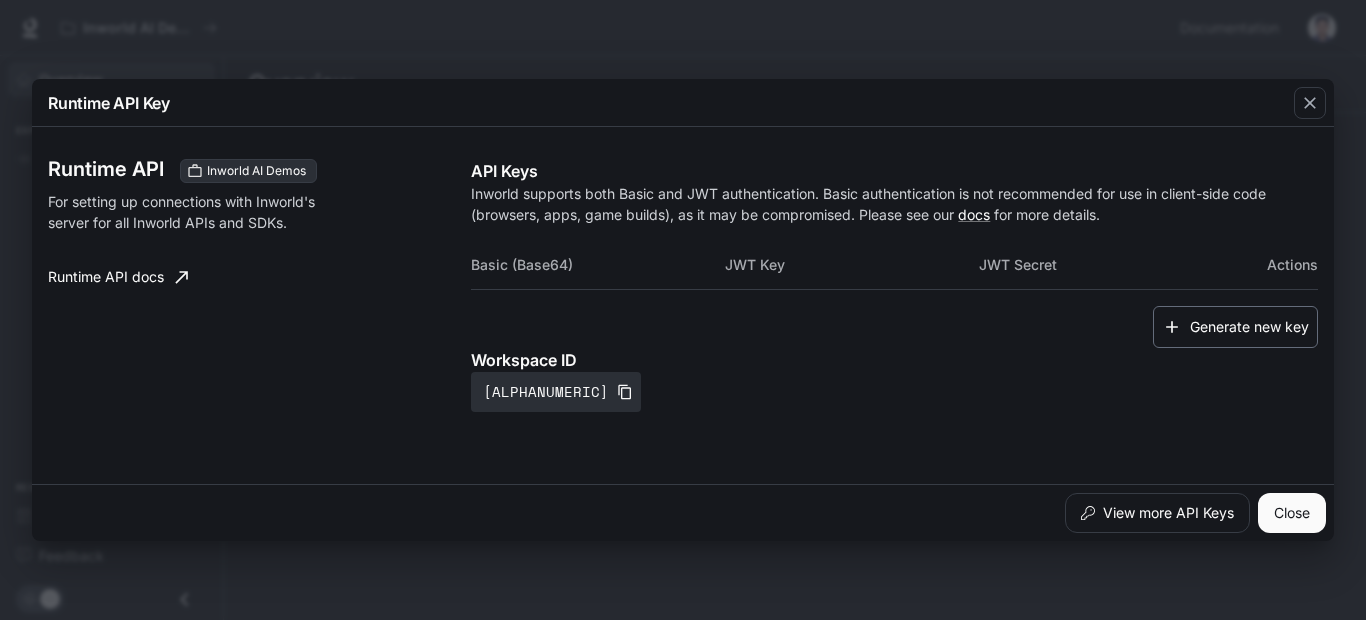 click on "Generate new key" at bounding box center [1235, 327] 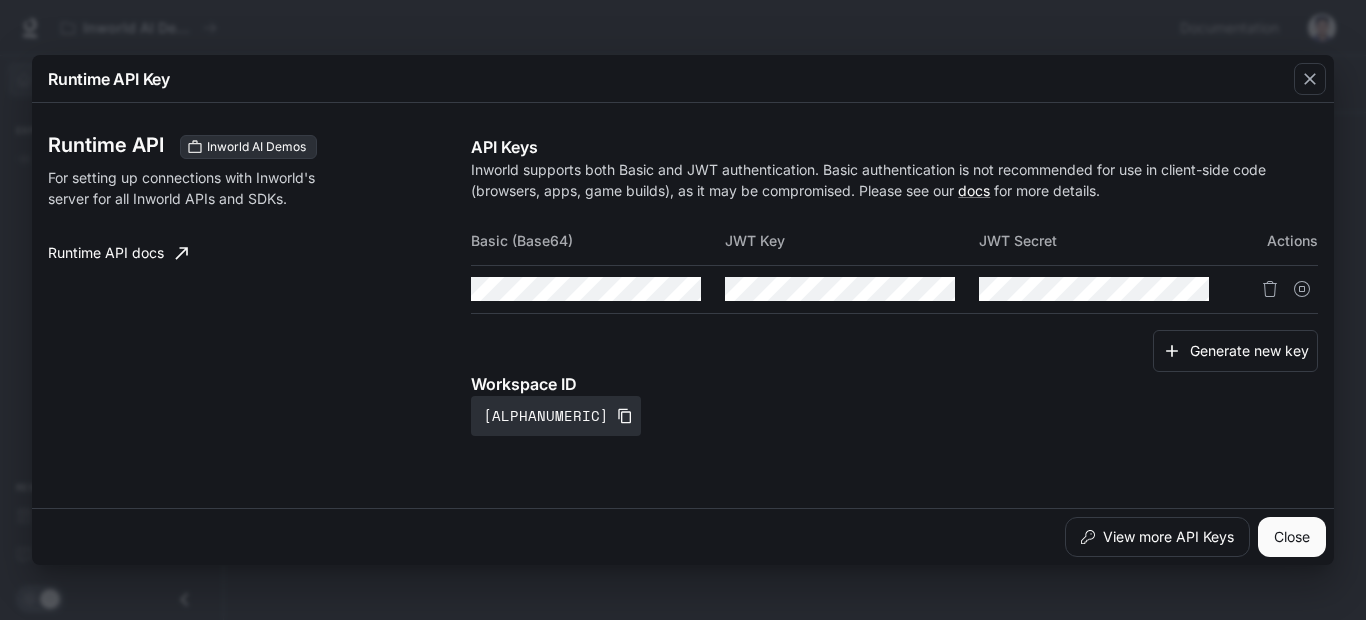 click on "Generate new key" at bounding box center (894, 351) 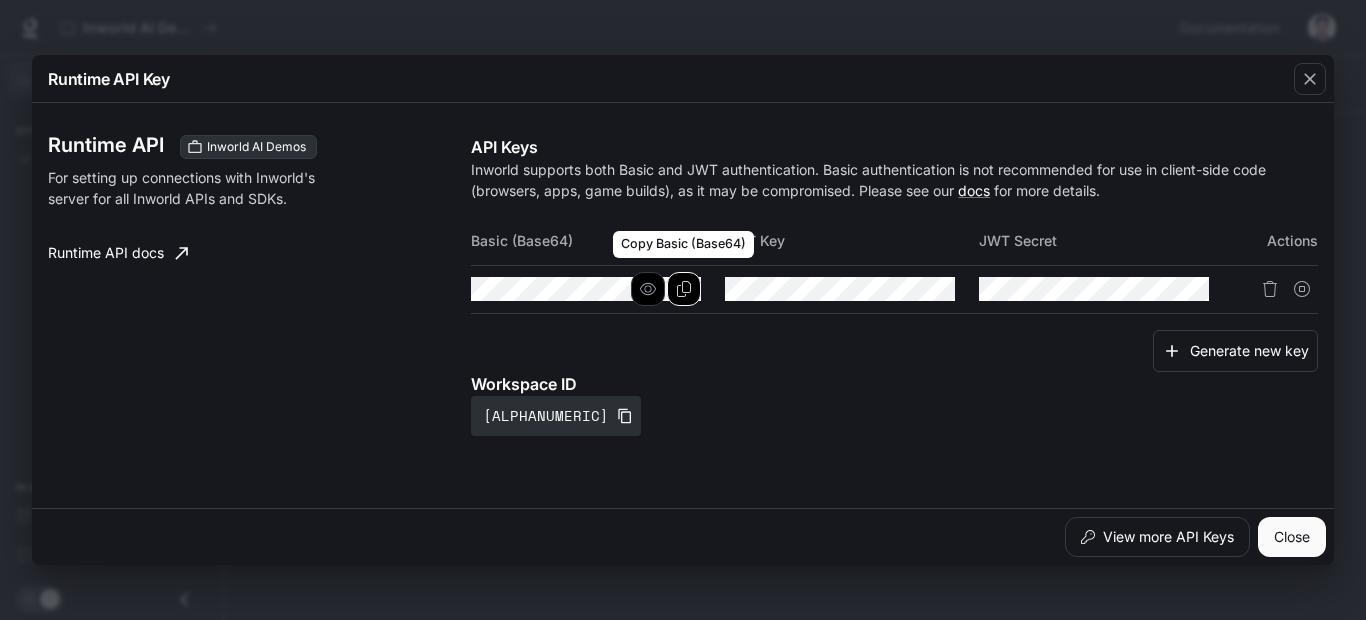 click 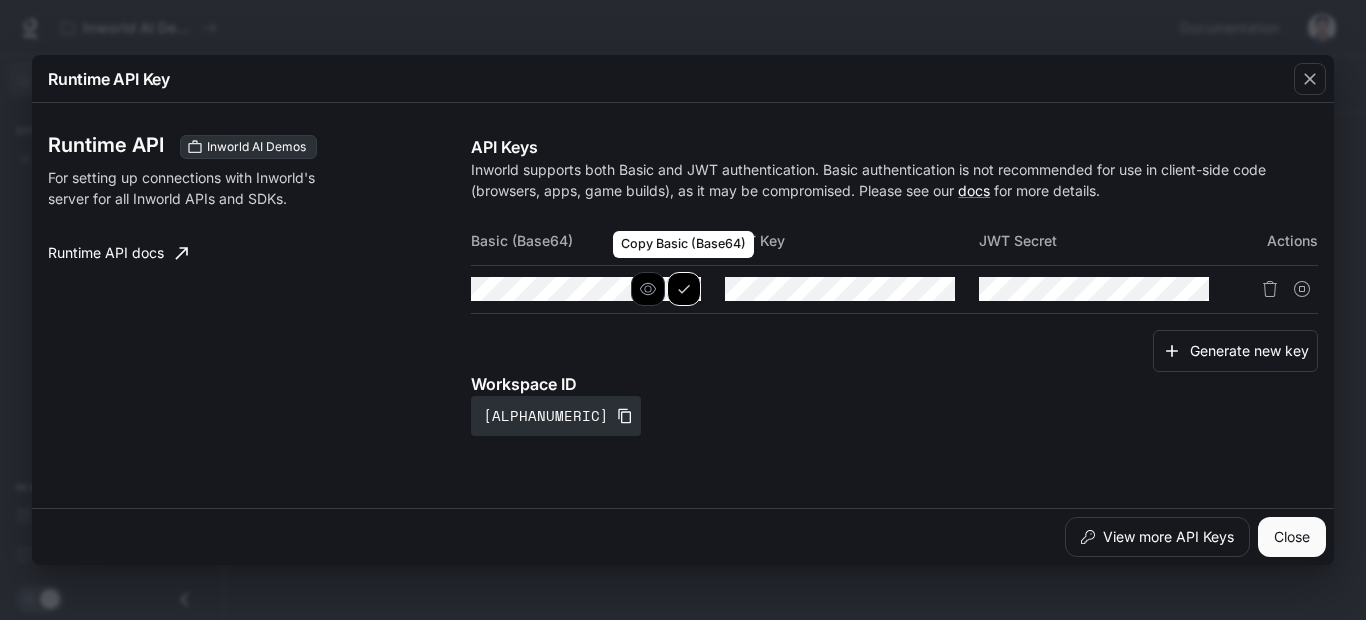 type 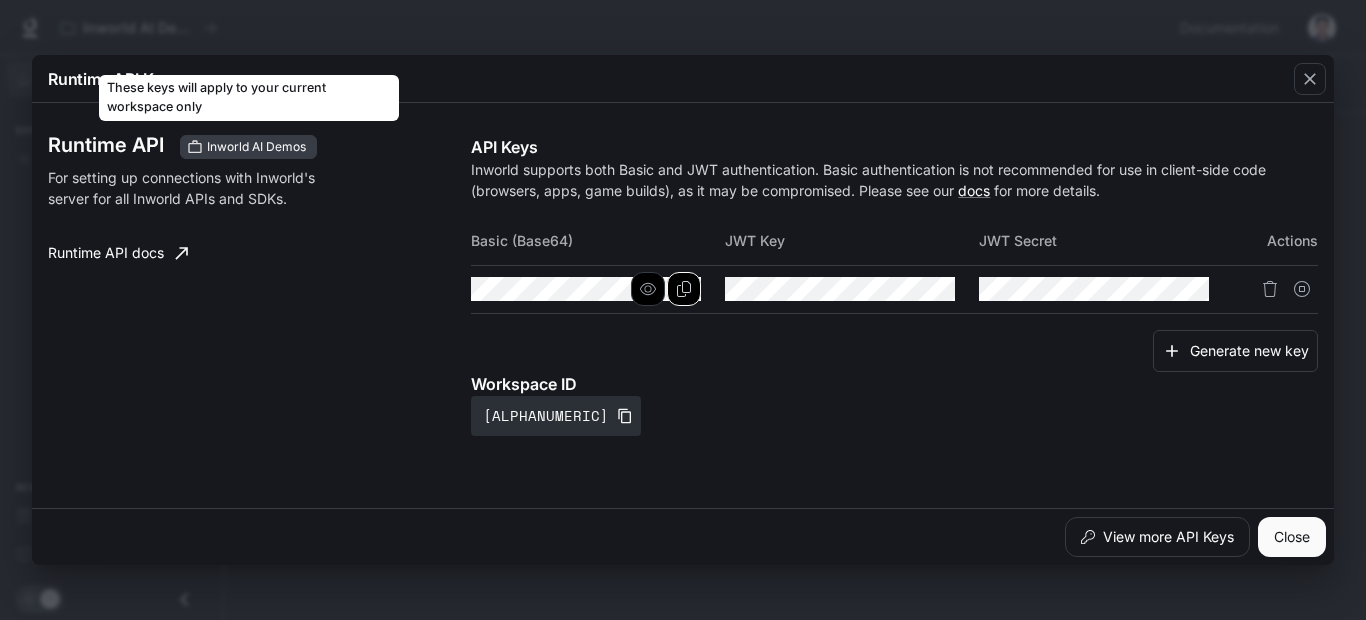 click on "Inworld AI Demos" at bounding box center [256, 147] 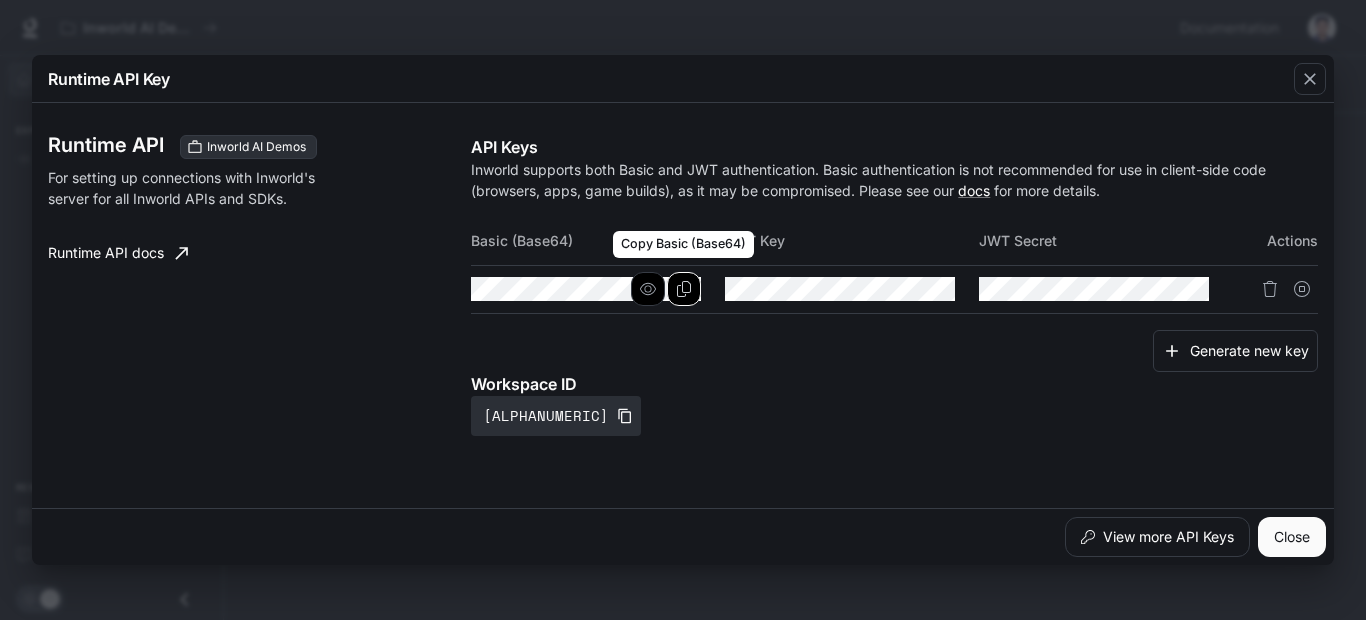 click 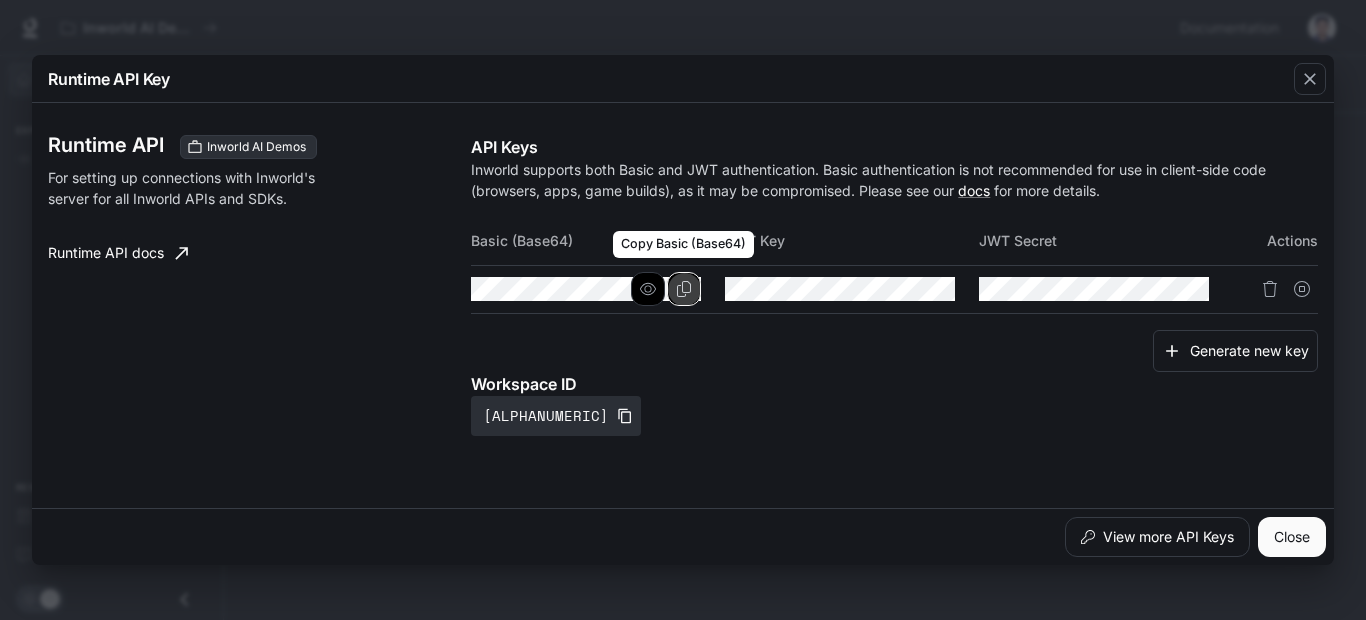 click 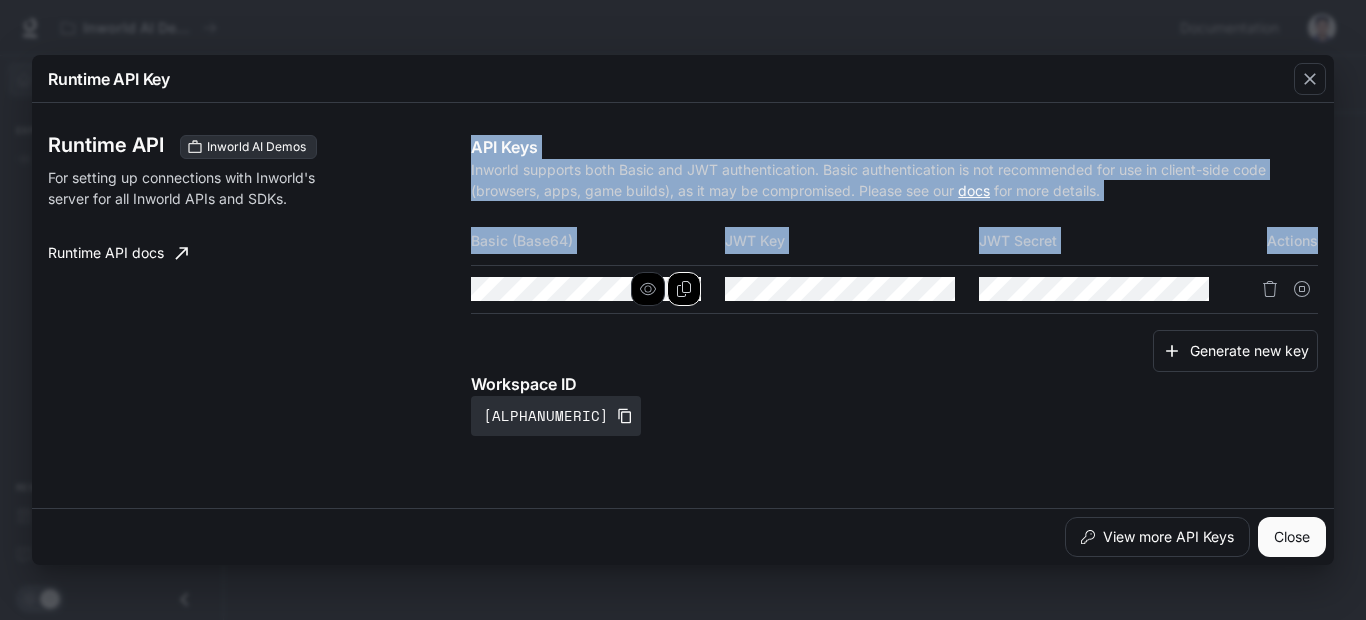 drag, startPoint x: 460, startPoint y: 250, endPoint x: 1316, endPoint y: 245, distance: 856.0146 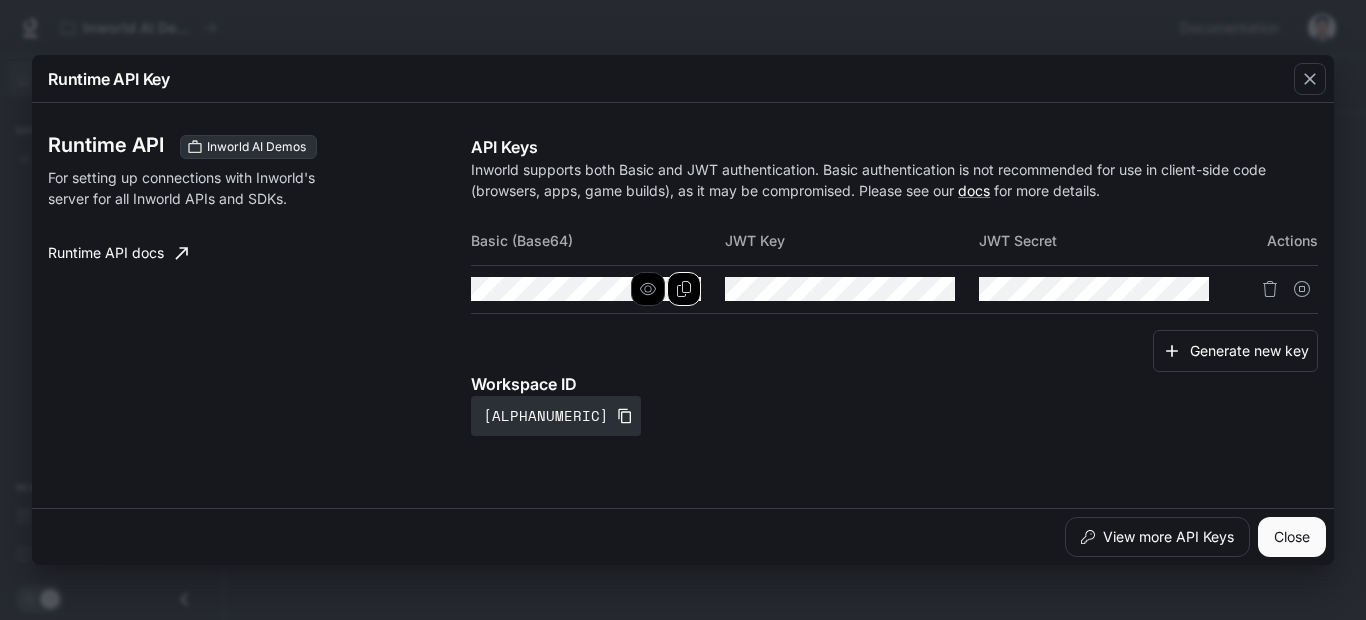 click on "Runtime API Key Runtime API Inworld AI Demos For setting up connections with Inworld's server for all Inworld APIs and SDKs. Runtime API docs API Keys Inworld supports both Basic and JWT authentication. Basic authentication is not recommended for use in client-side code (browsers, apps, game builds), as it may be compromised. Please see our   docs   for more details. Basic (Base64) JWT Key JWT Secret Actions Generate new key Workspace ID default-08lhnoe_zm98cu-5xrc6dq  View more API Keys Close" at bounding box center (683, 310) 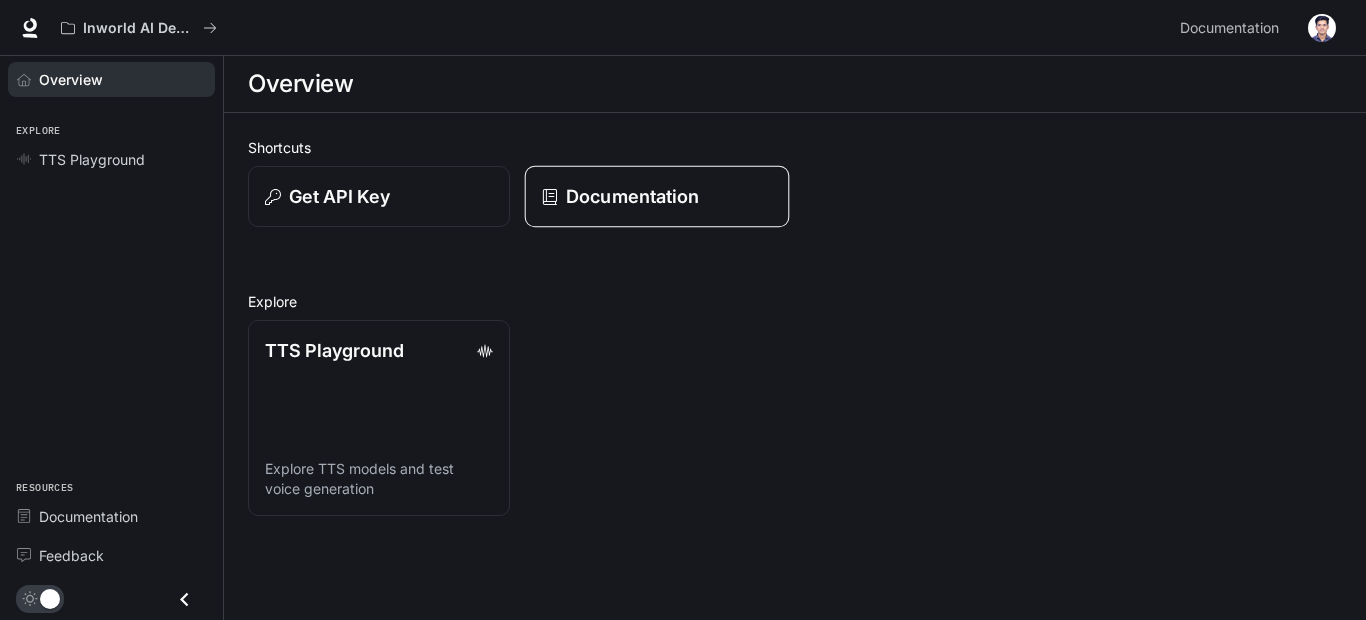 click on "Documentation" at bounding box center [632, 196] 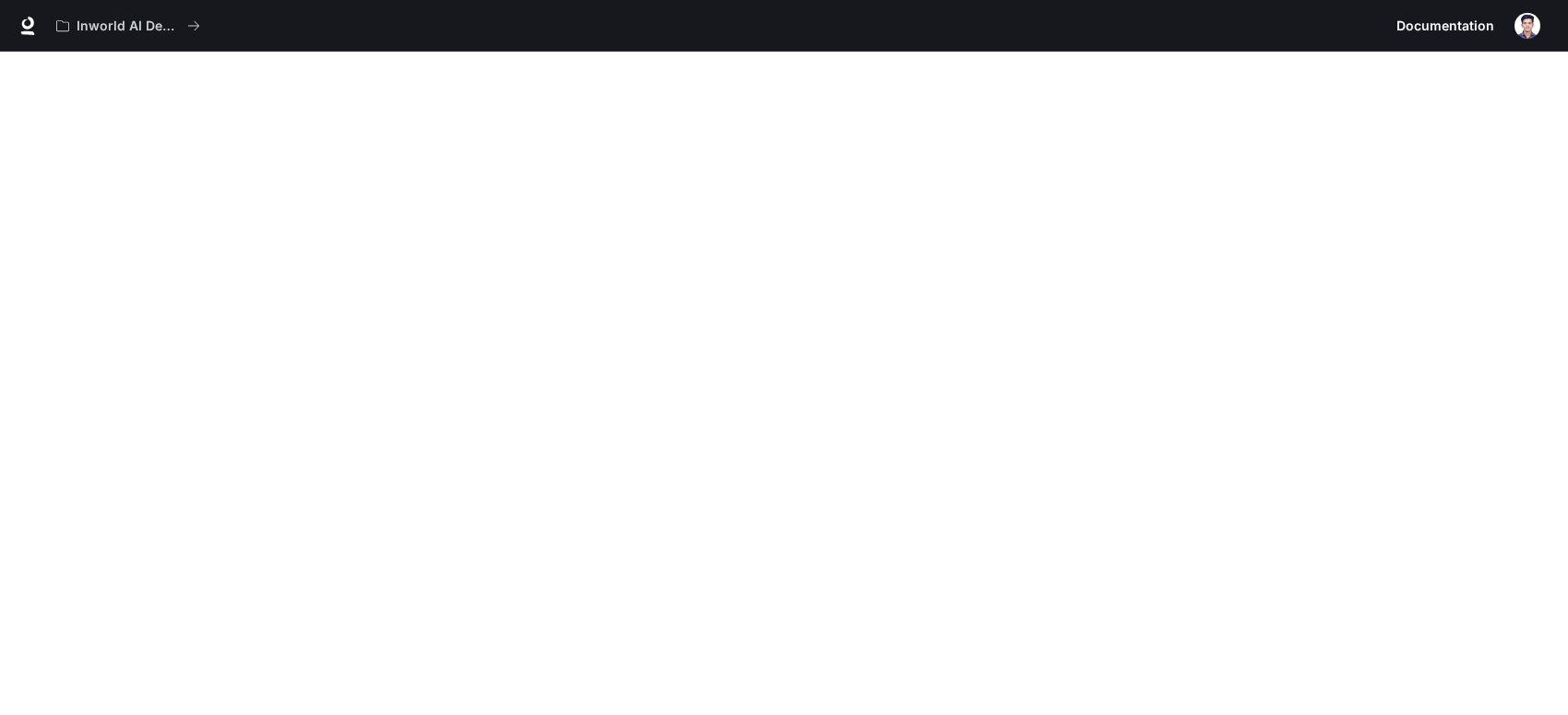 scroll, scrollTop: 52, scrollLeft: 0, axis: vertical 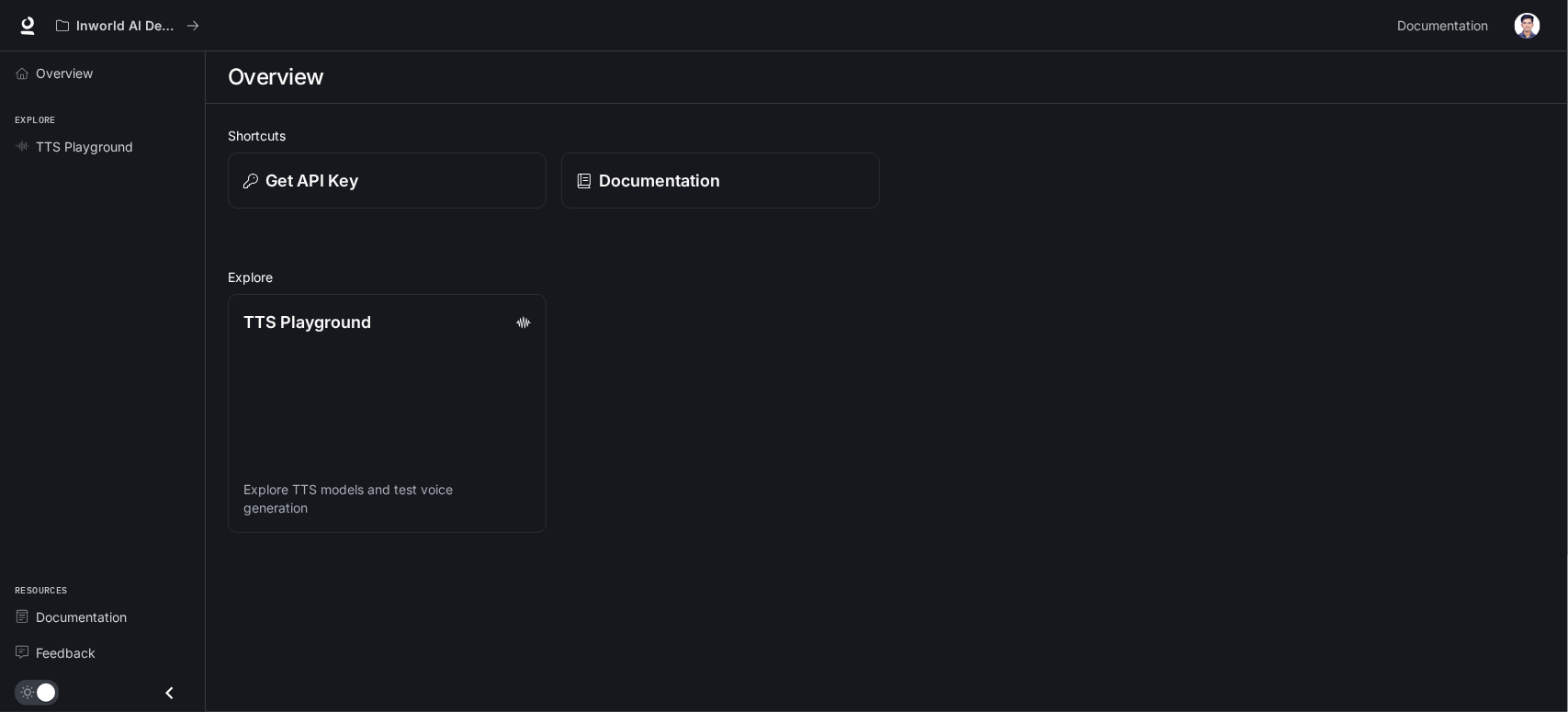 click on "Overview Explore TTS Playground Resources Documentation Feedback" at bounding box center [102, 381] 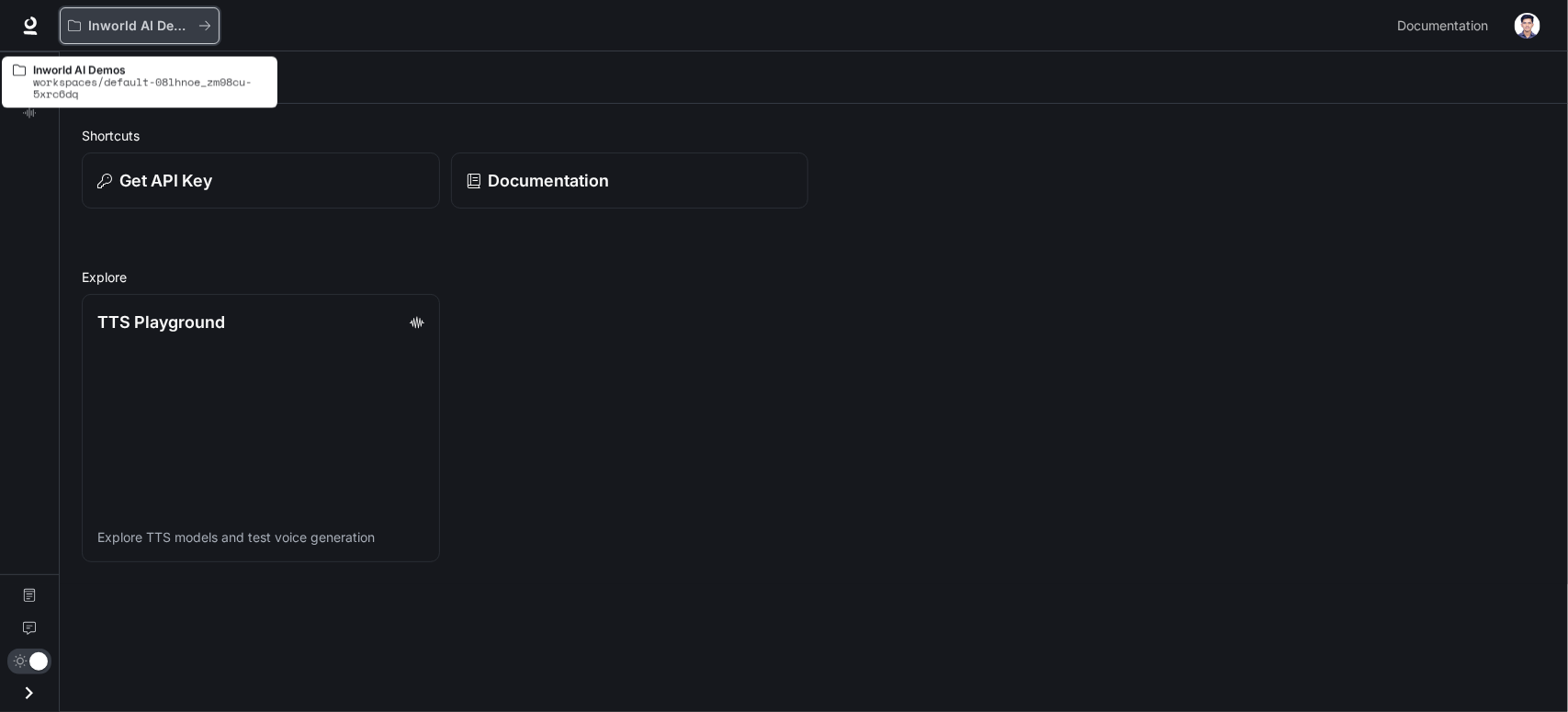 click 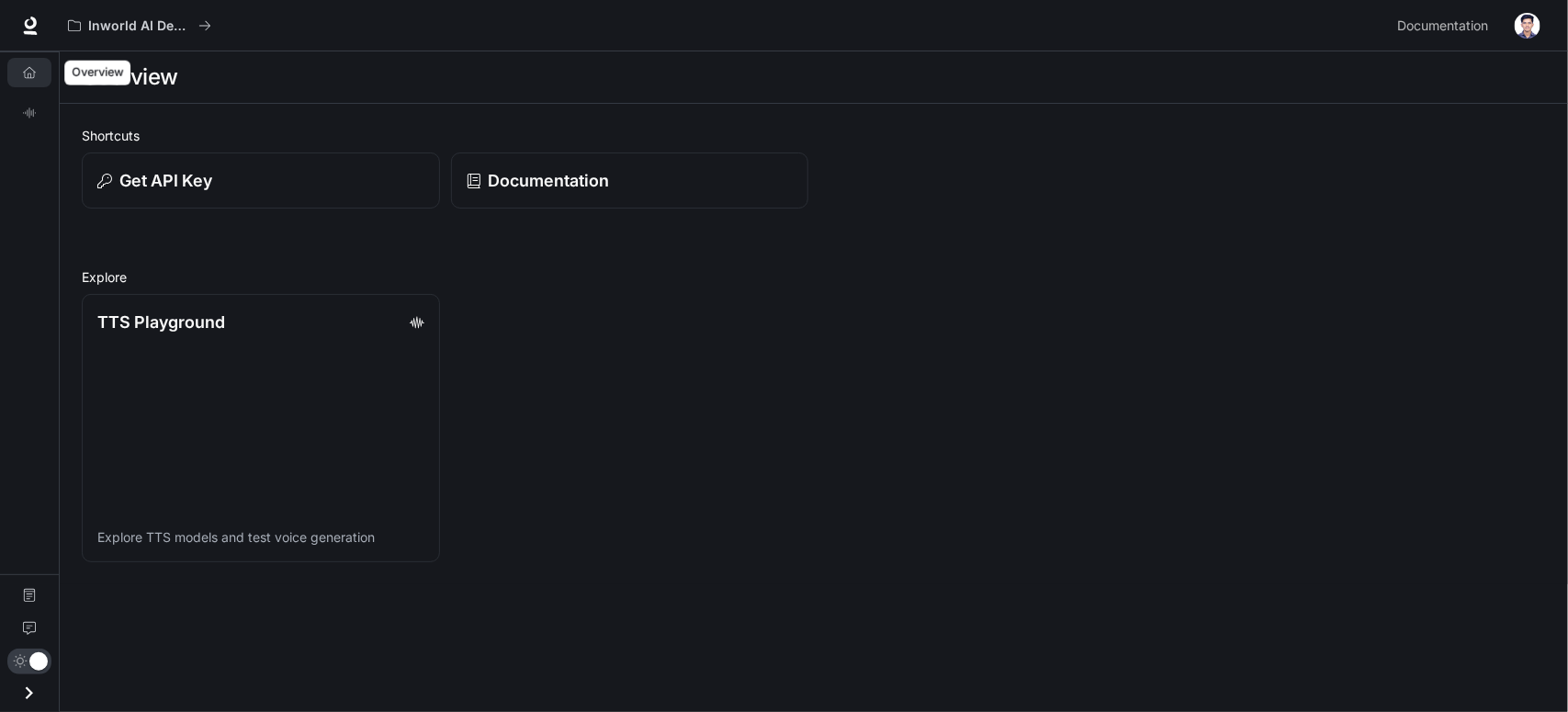 click 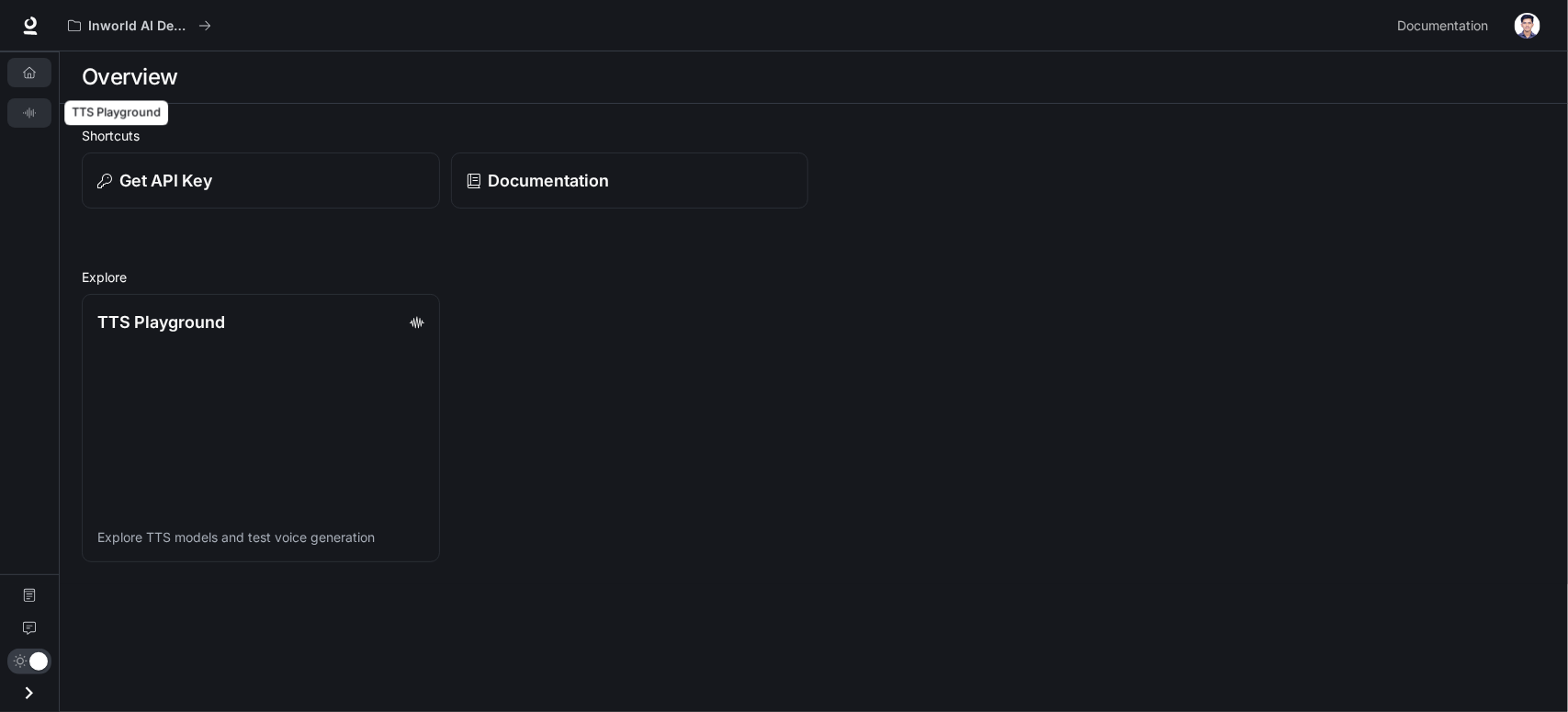 click on "TTS Playground" at bounding box center (29, 113) 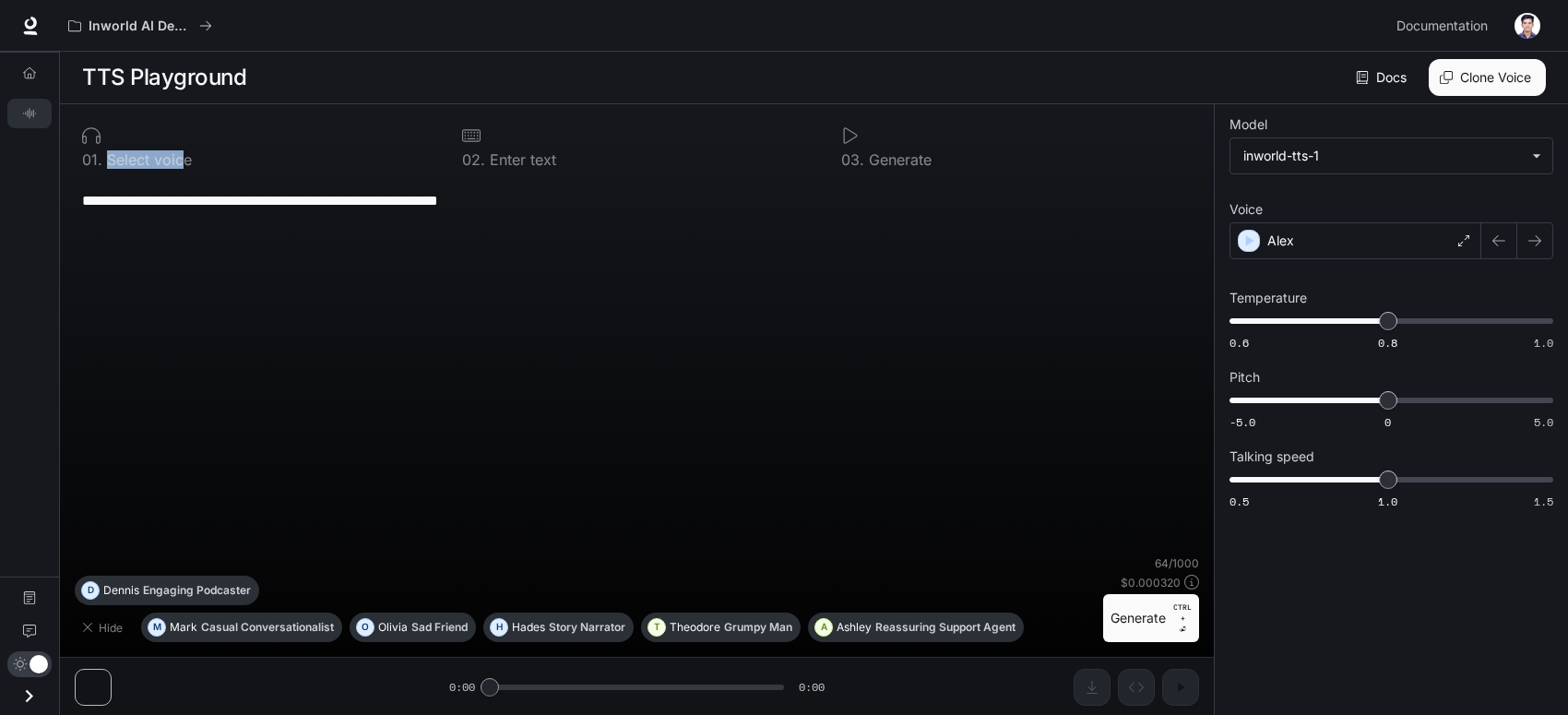 drag, startPoint x: 104, startPoint y: 160, endPoint x: 185, endPoint y: 158, distance: 81.02469 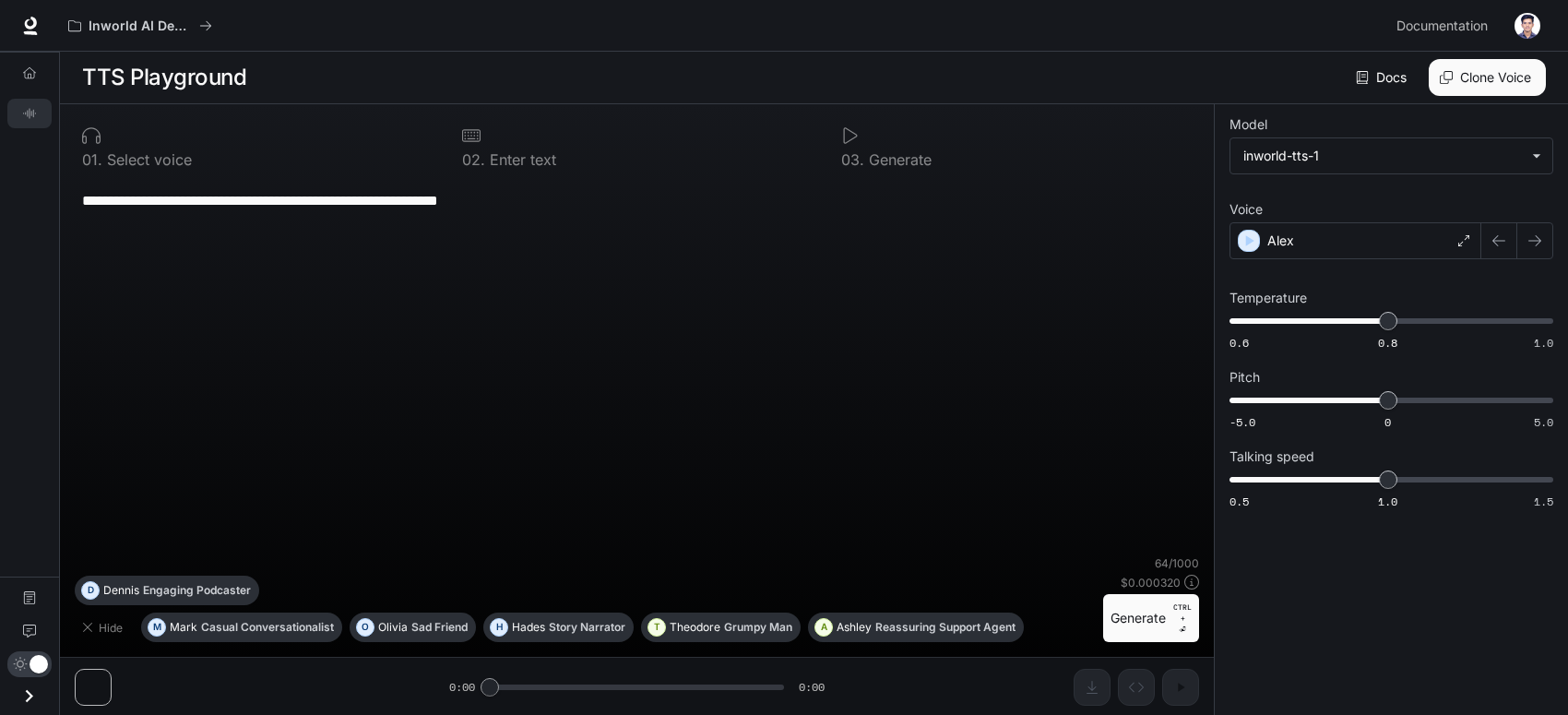 click on "Enter text" at bounding box center [520, 160] 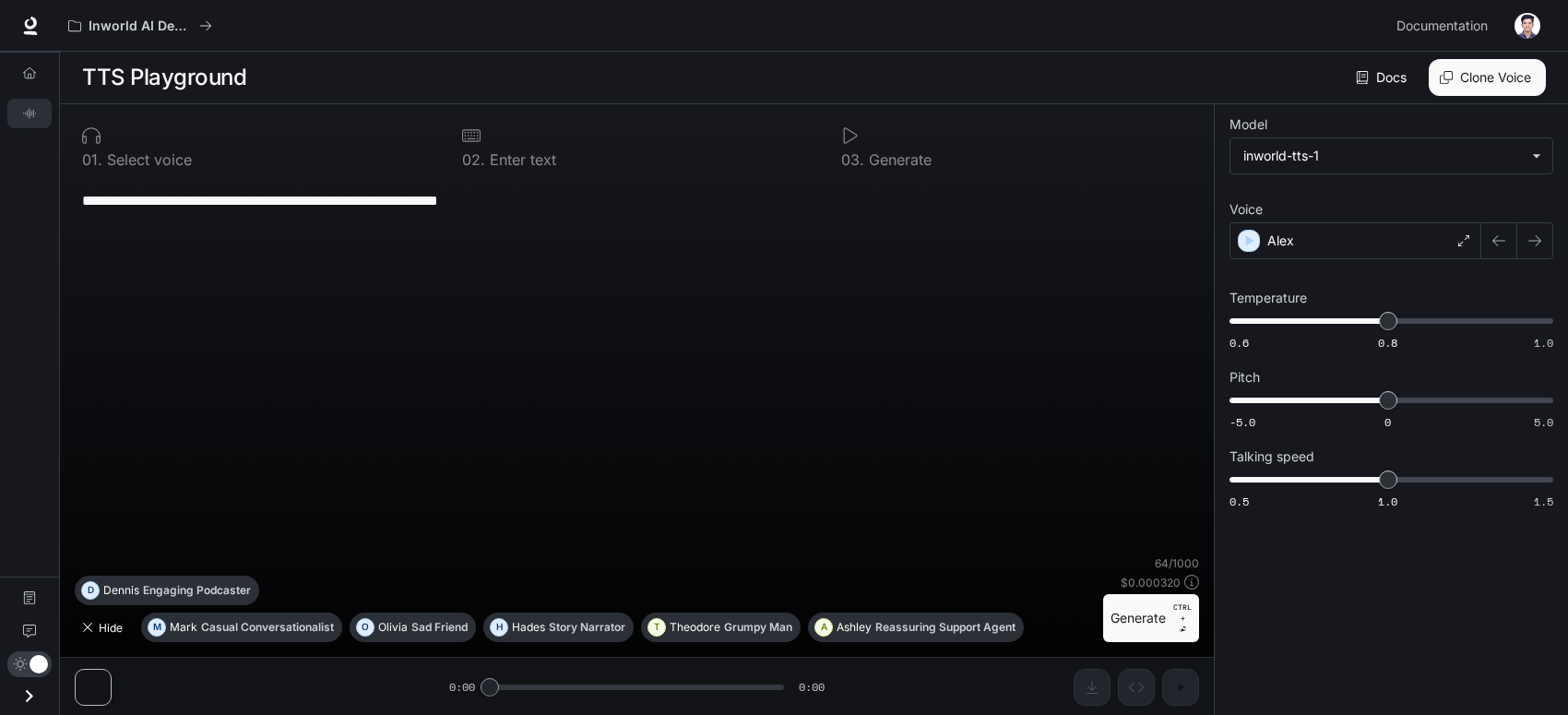 click on "Hide" at bounding box center [104, 627] 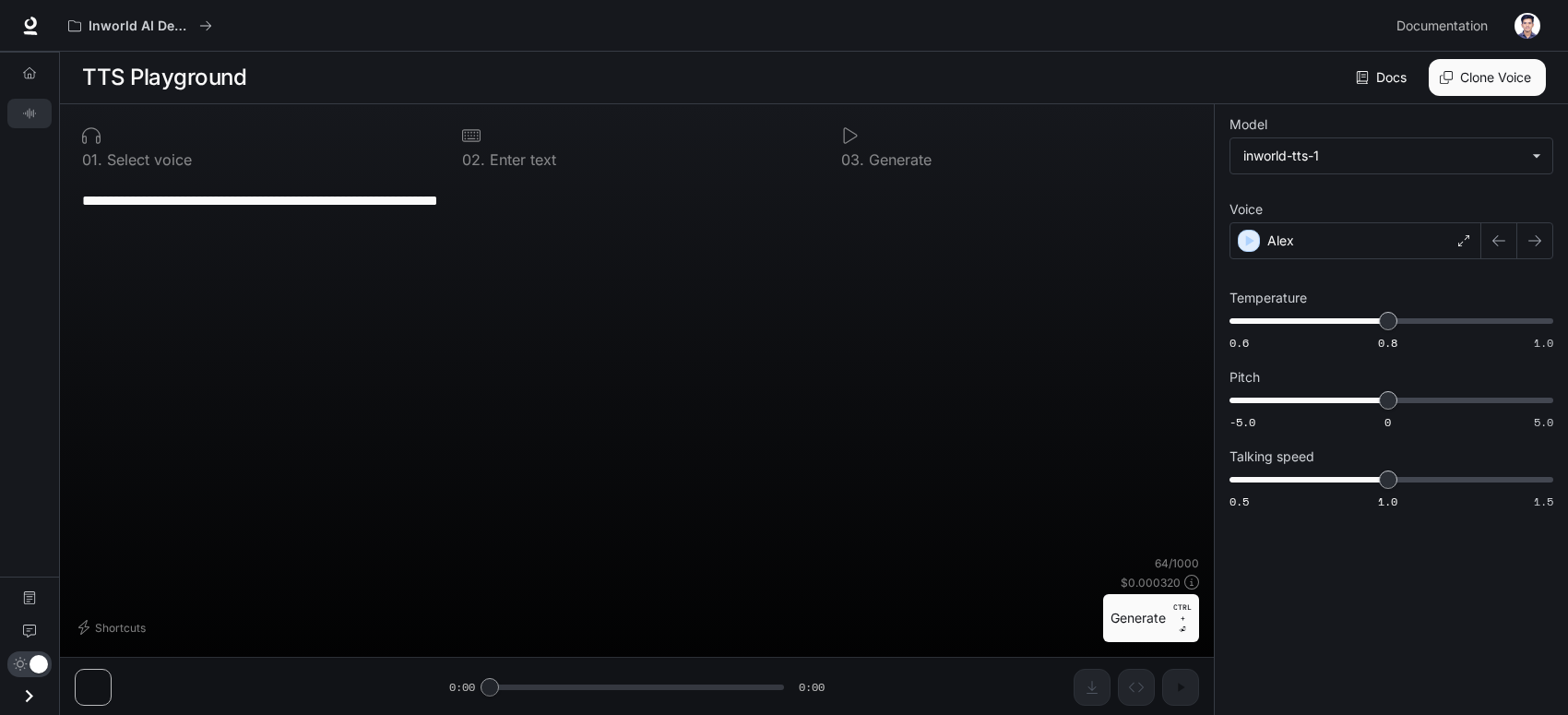 click on "**********" at bounding box center [636, 410] 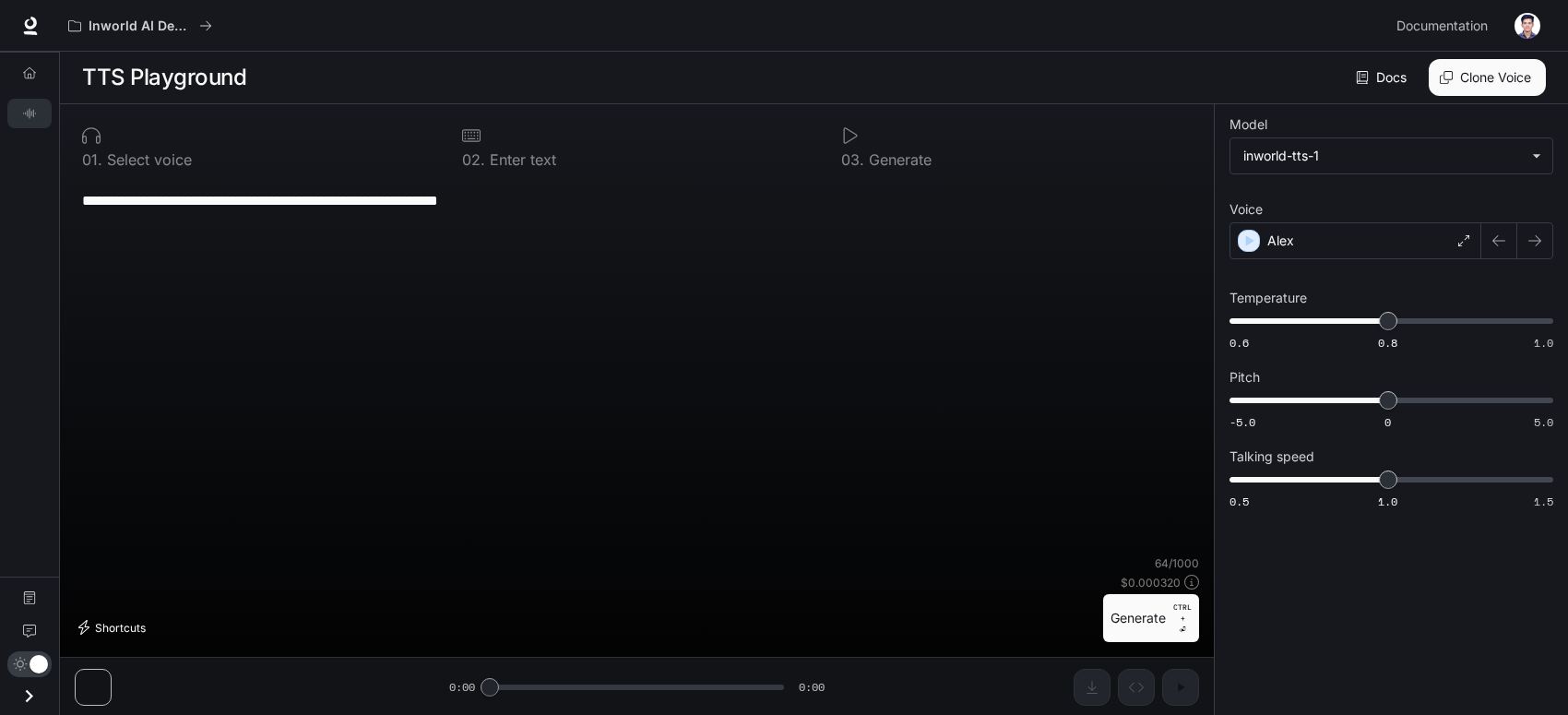 click on "Shortcuts" at bounding box center [113, 627] 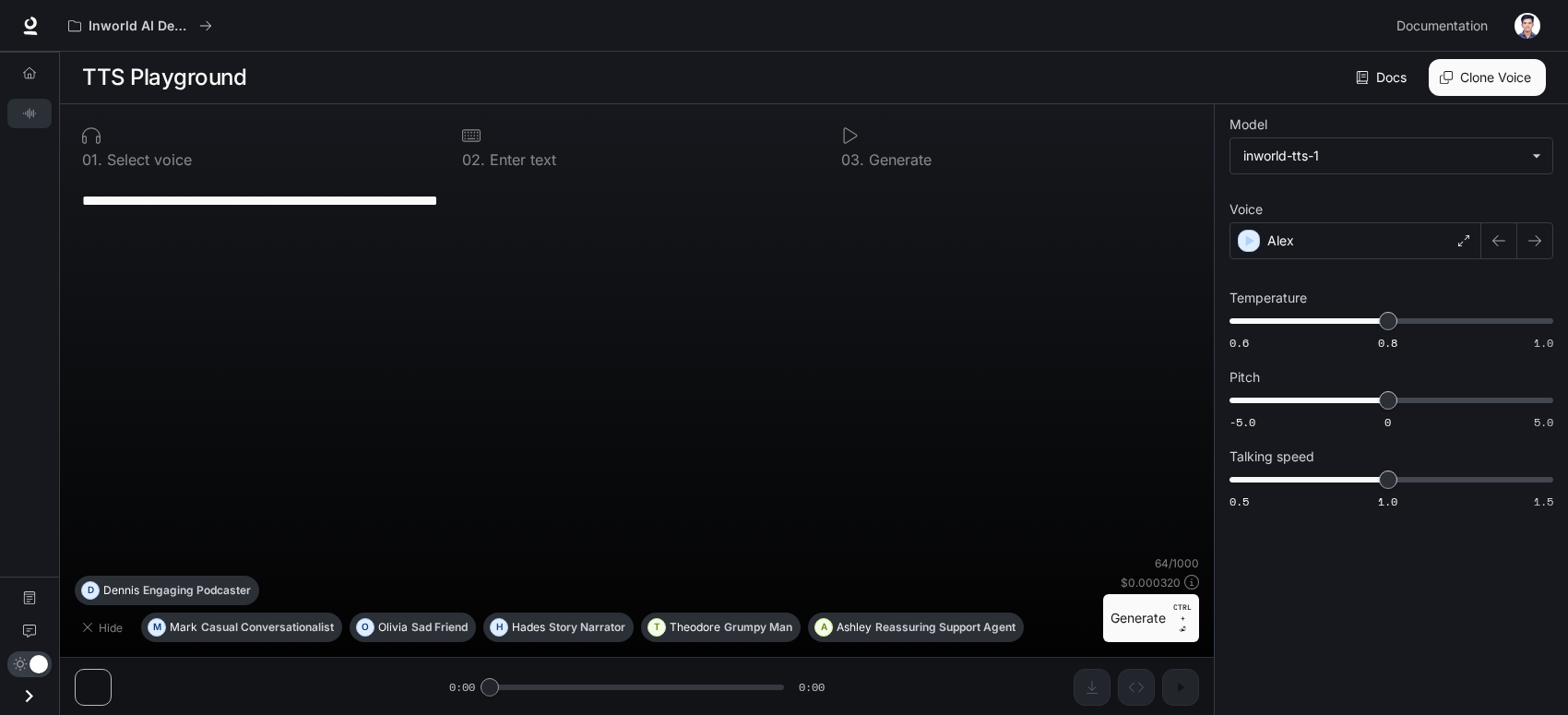 click on "**********" at bounding box center (636, 410) 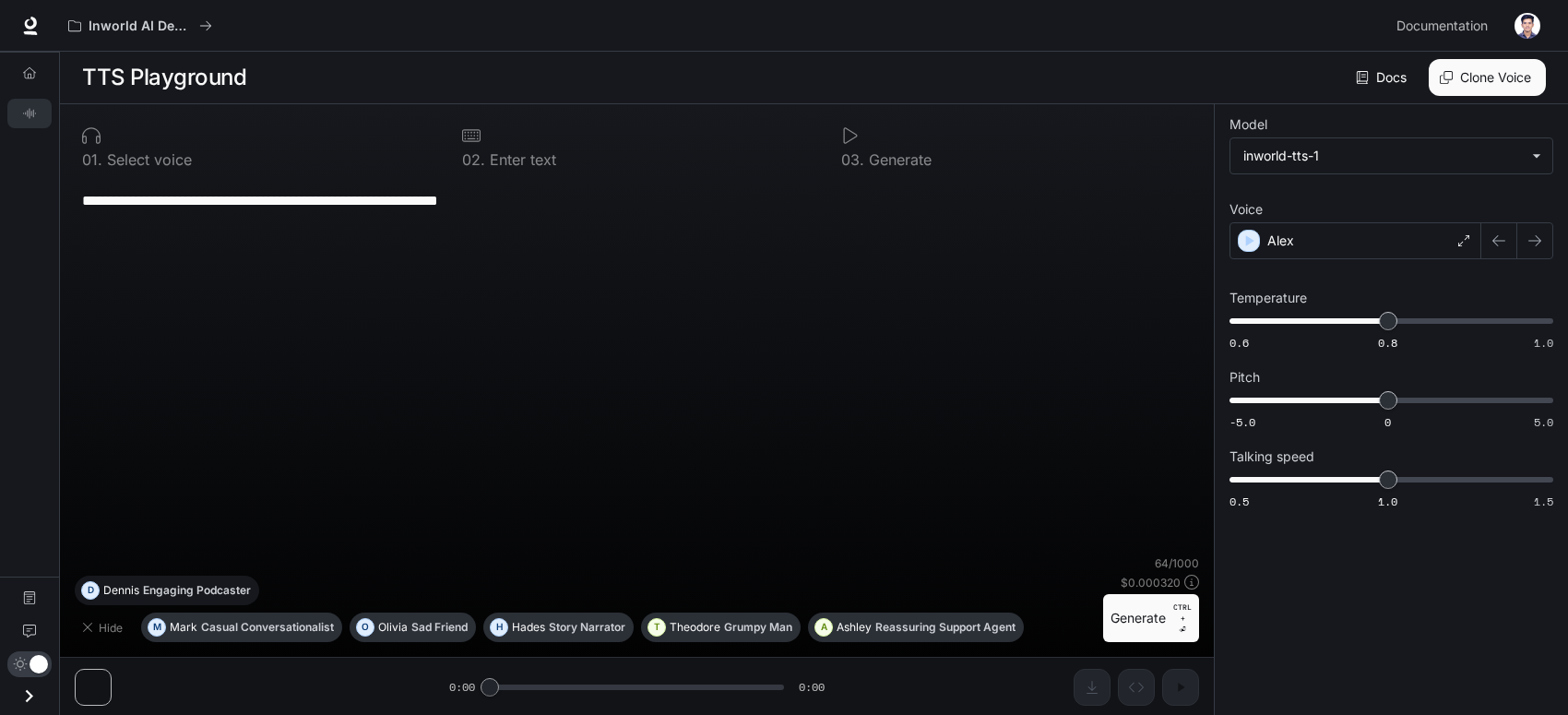 click on "D" at bounding box center (90, 590) 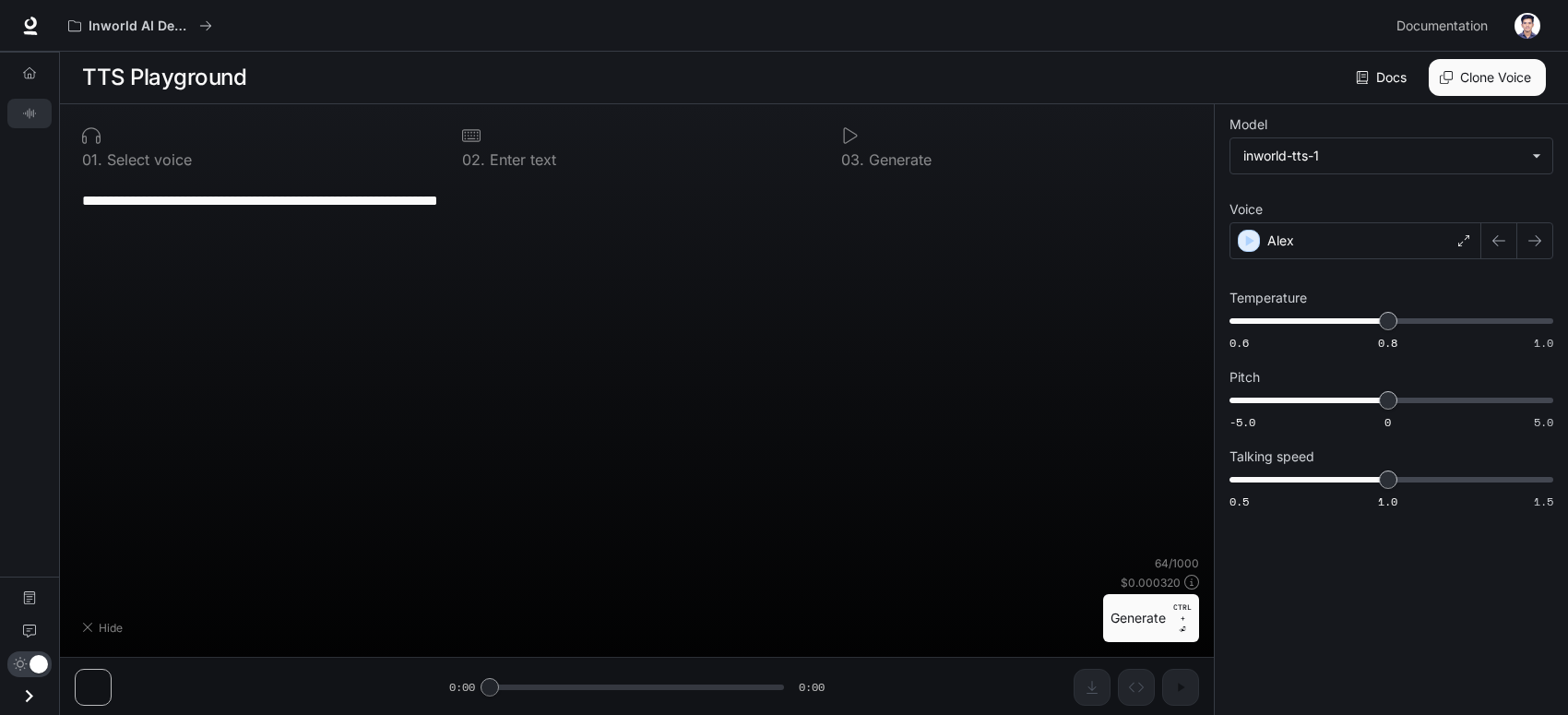 type on "**********" 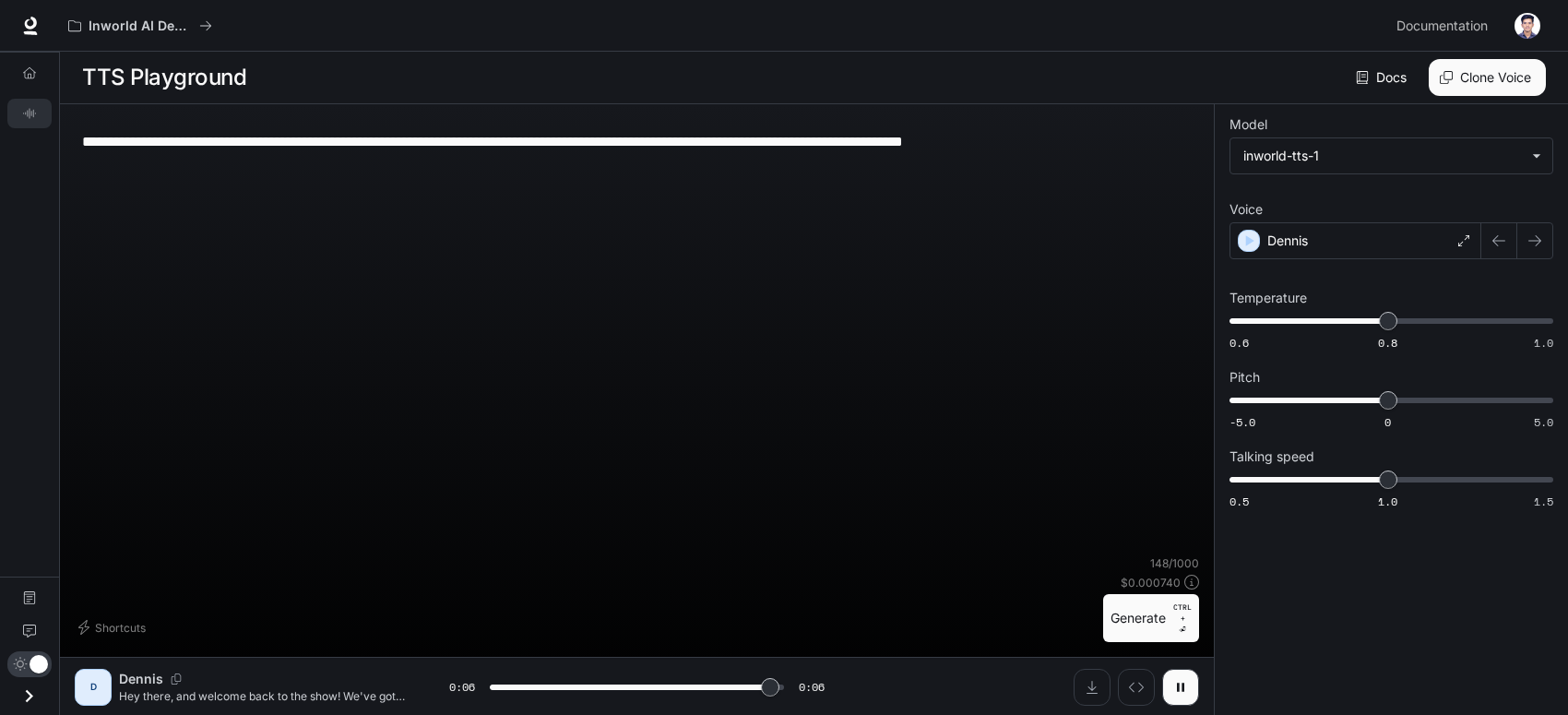 type on "*" 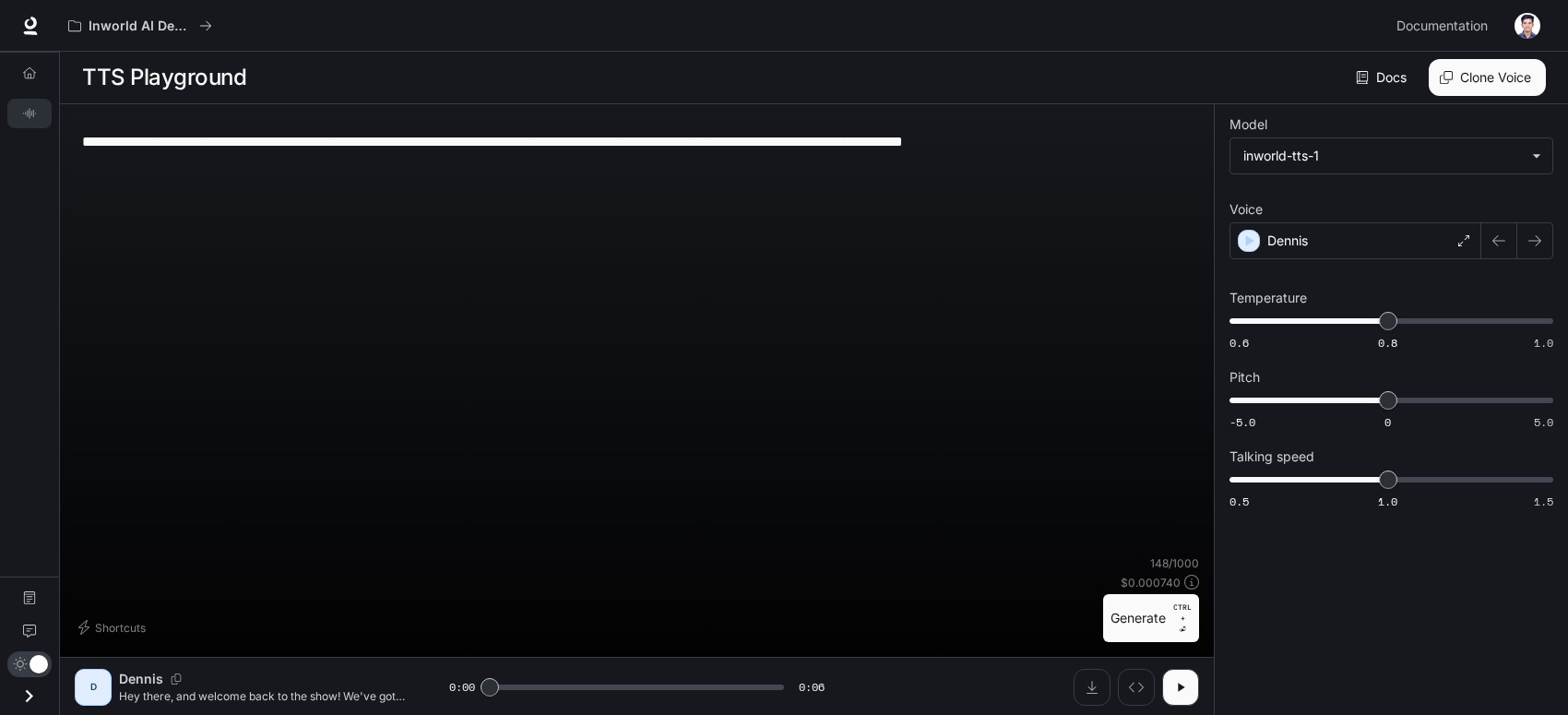 click on "**********" at bounding box center (636, 141) 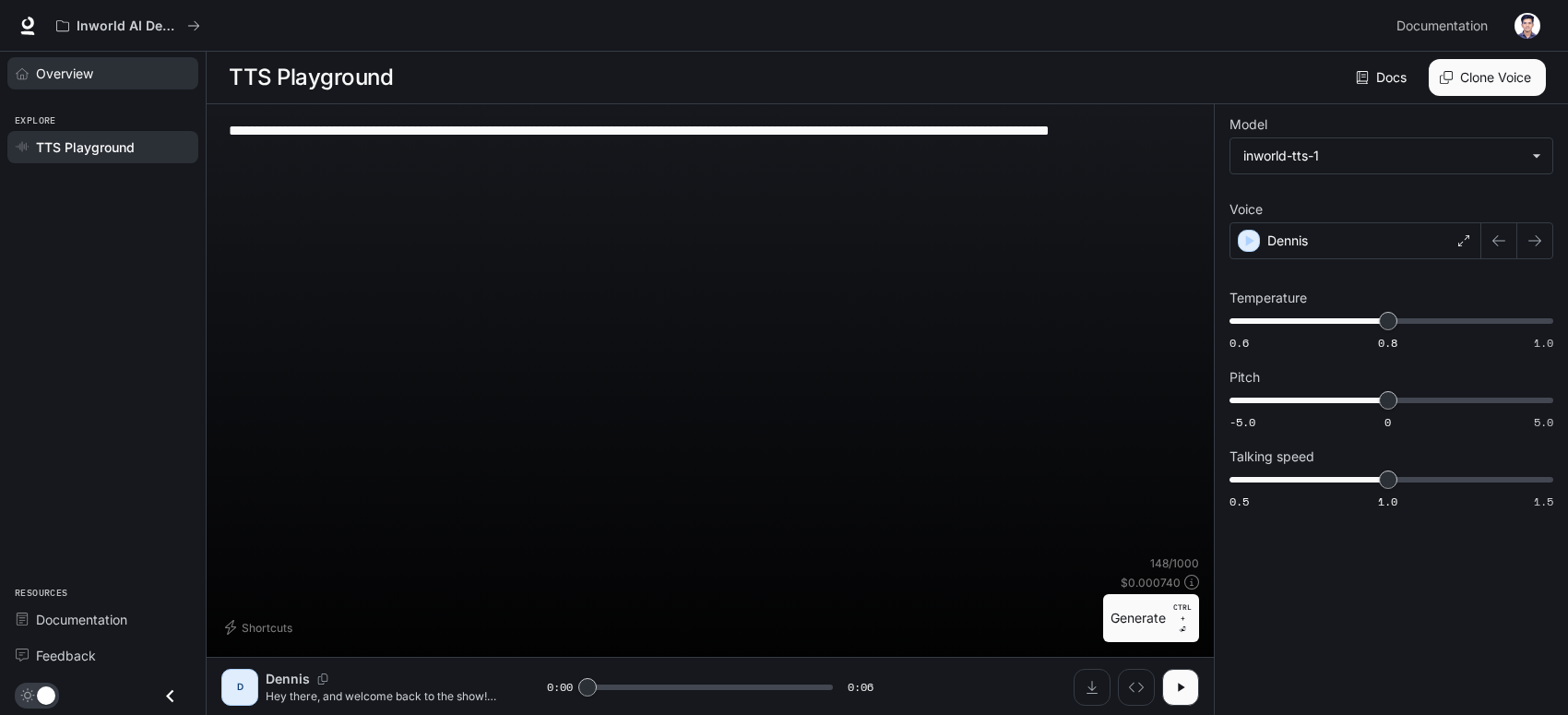 click on "Overview" at bounding box center [113, 73] 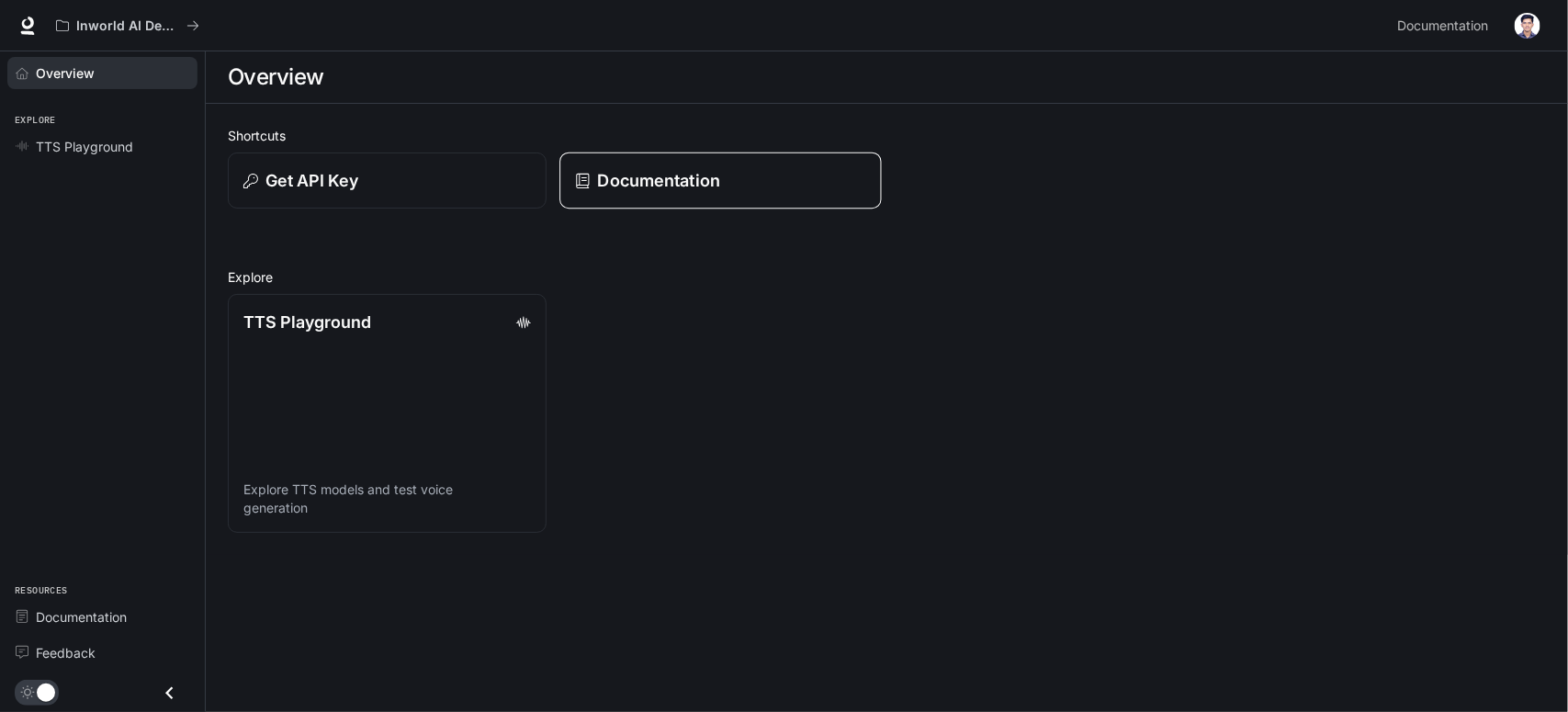 click on "Documentation" at bounding box center [658, 180] 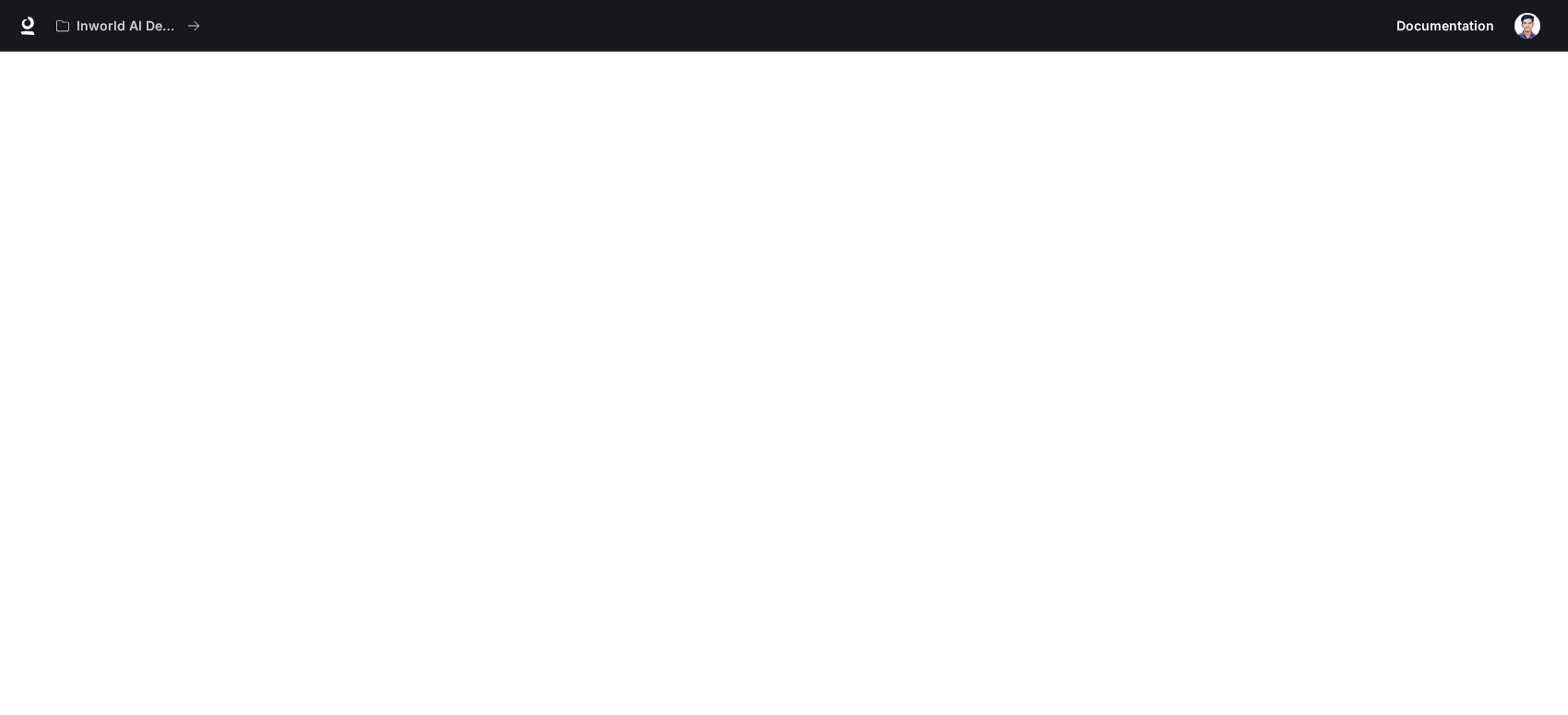 scroll, scrollTop: 0, scrollLeft: 0, axis: both 